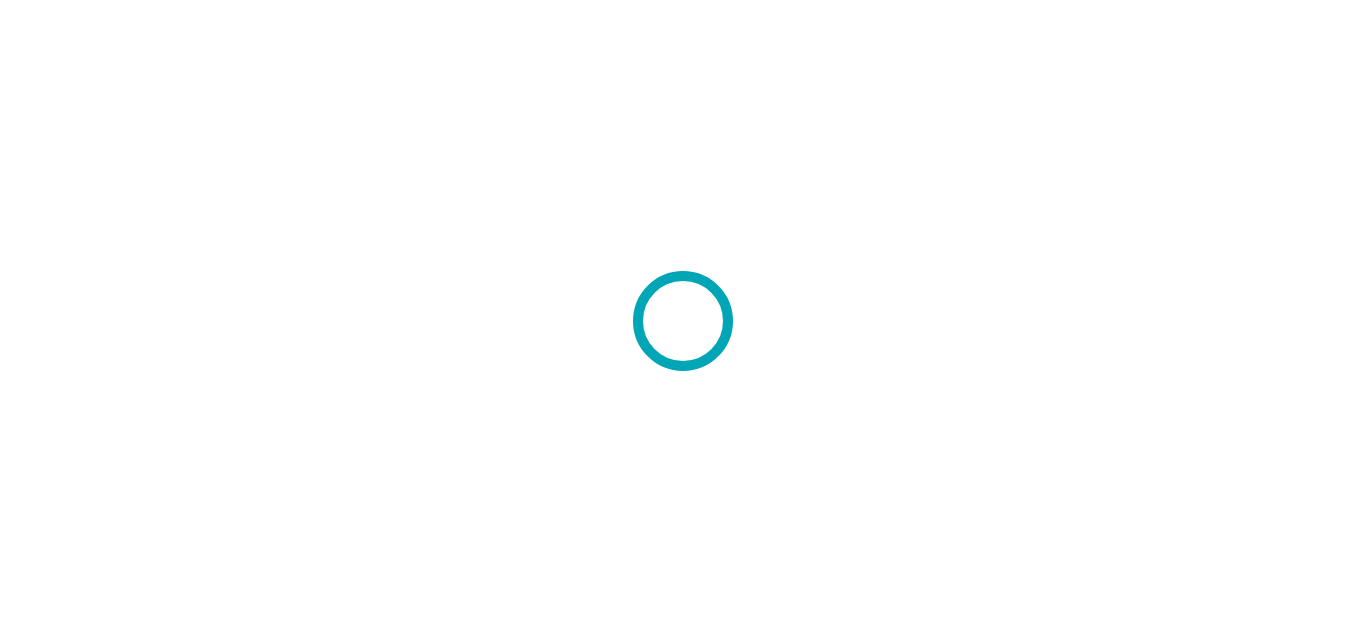 scroll, scrollTop: 0, scrollLeft: 0, axis: both 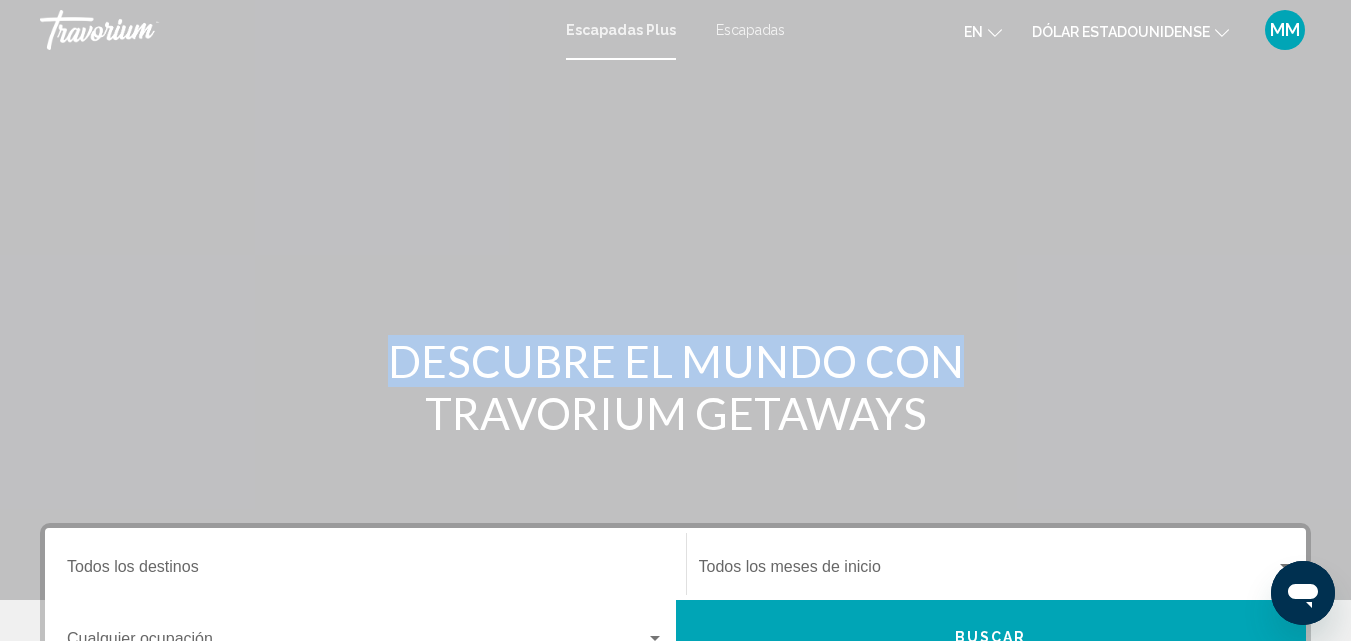 drag, startPoint x: 1350, startPoint y: 234, endPoint x: 1353, endPoint y: 348, distance: 114.03947 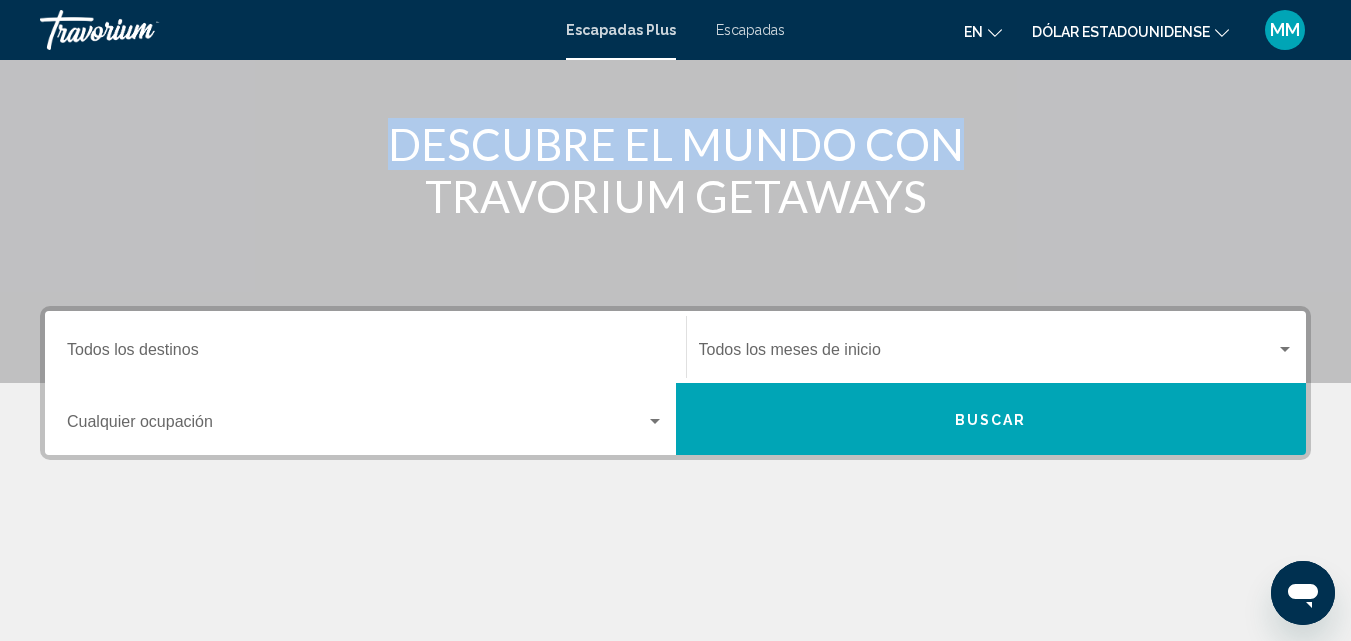 scroll, scrollTop: 219, scrollLeft: 0, axis: vertical 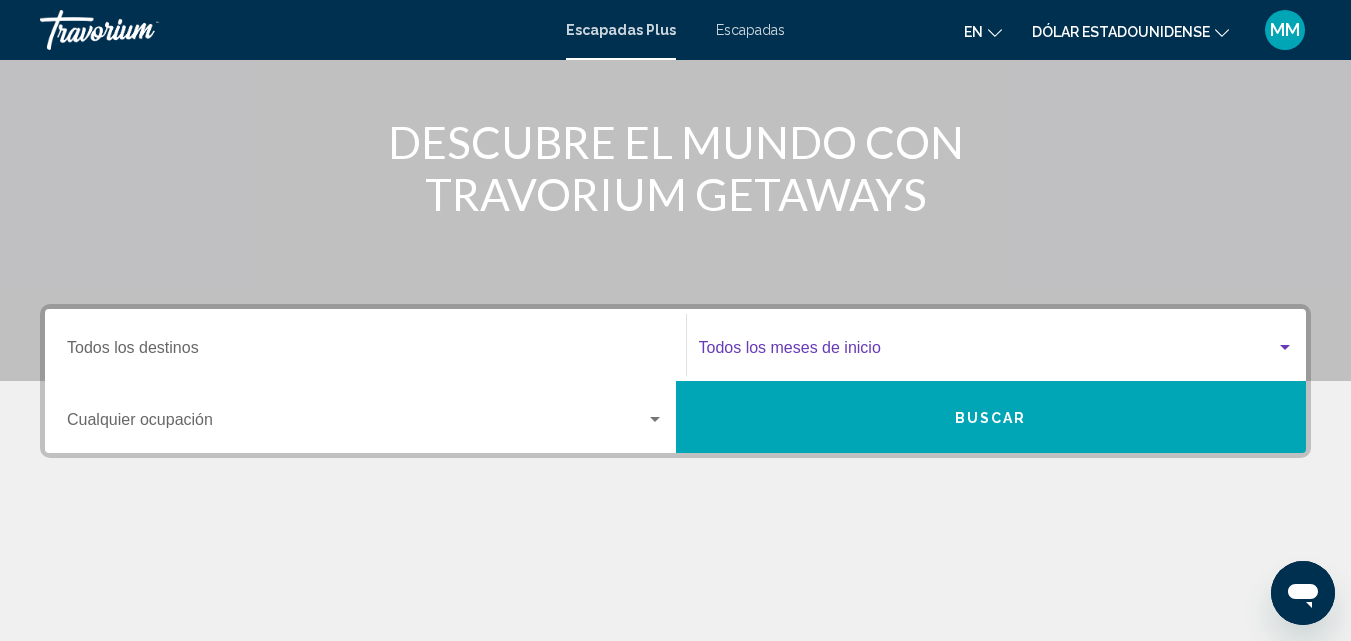 click at bounding box center [1285, 348] 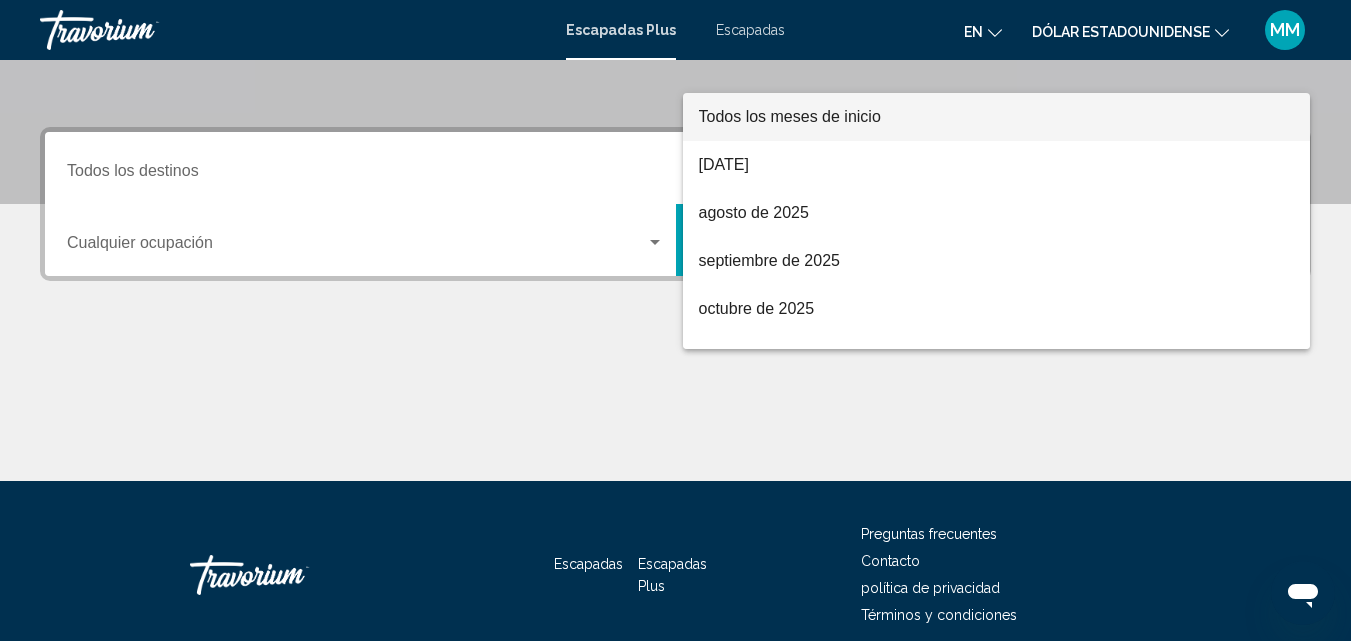 scroll, scrollTop: 458, scrollLeft: 0, axis: vertical 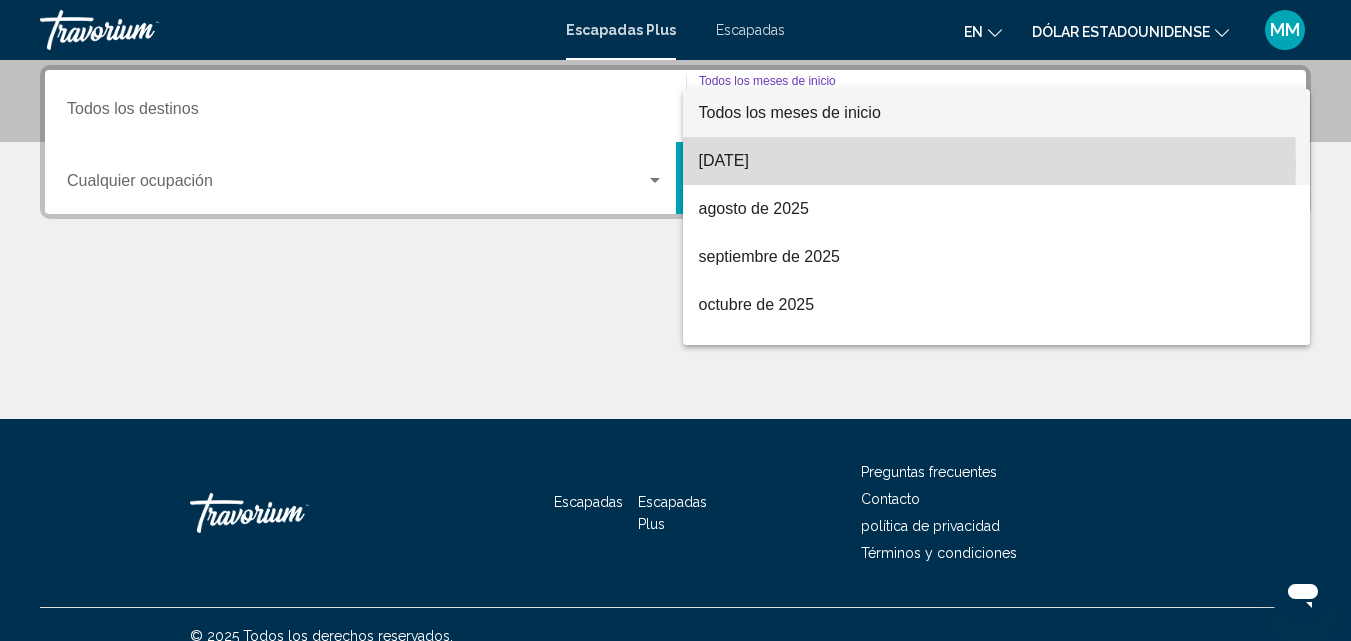 click on "julio de 2025" at bounding box center (724, 160) 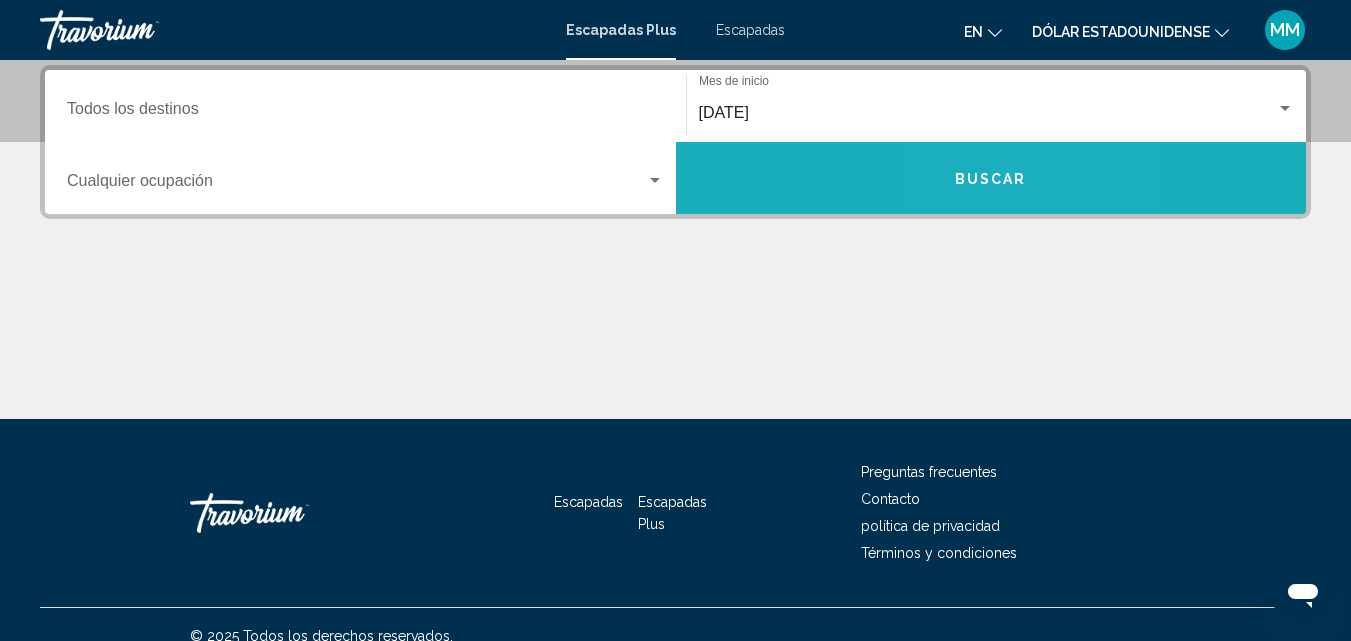click on "Buscar" at bounding box center (991, 179) 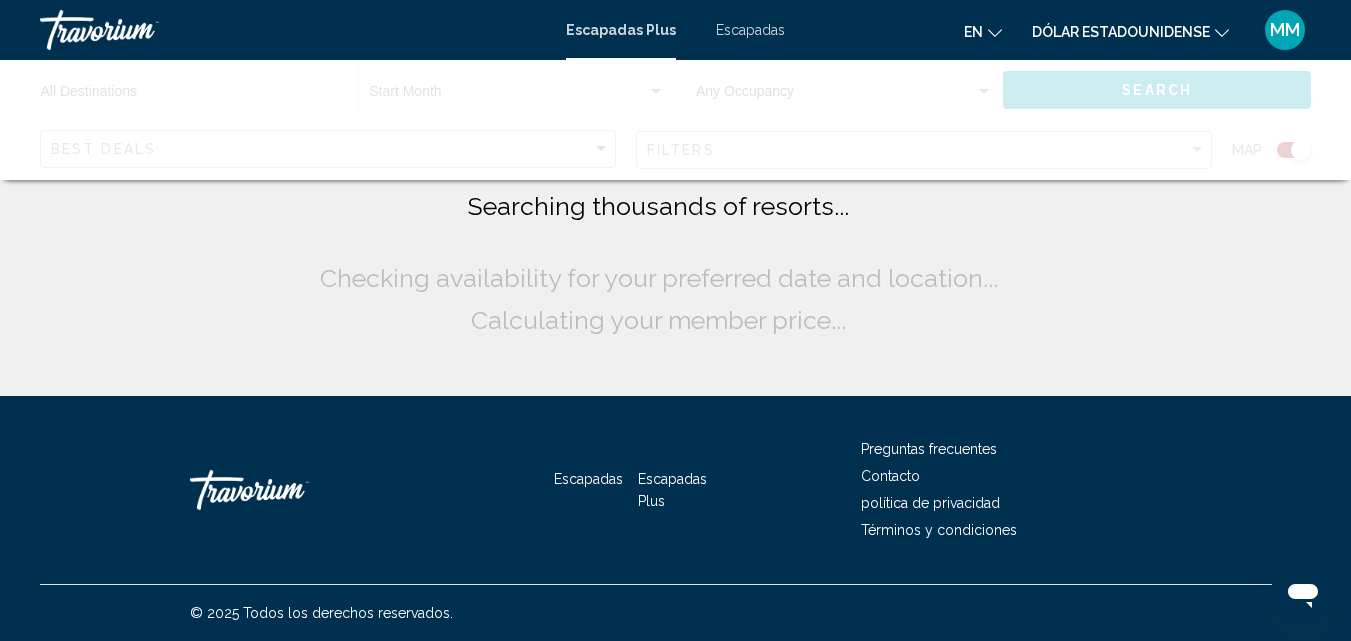 scroll, scrollTop: 0, scrollLeft: 0, axis: both 